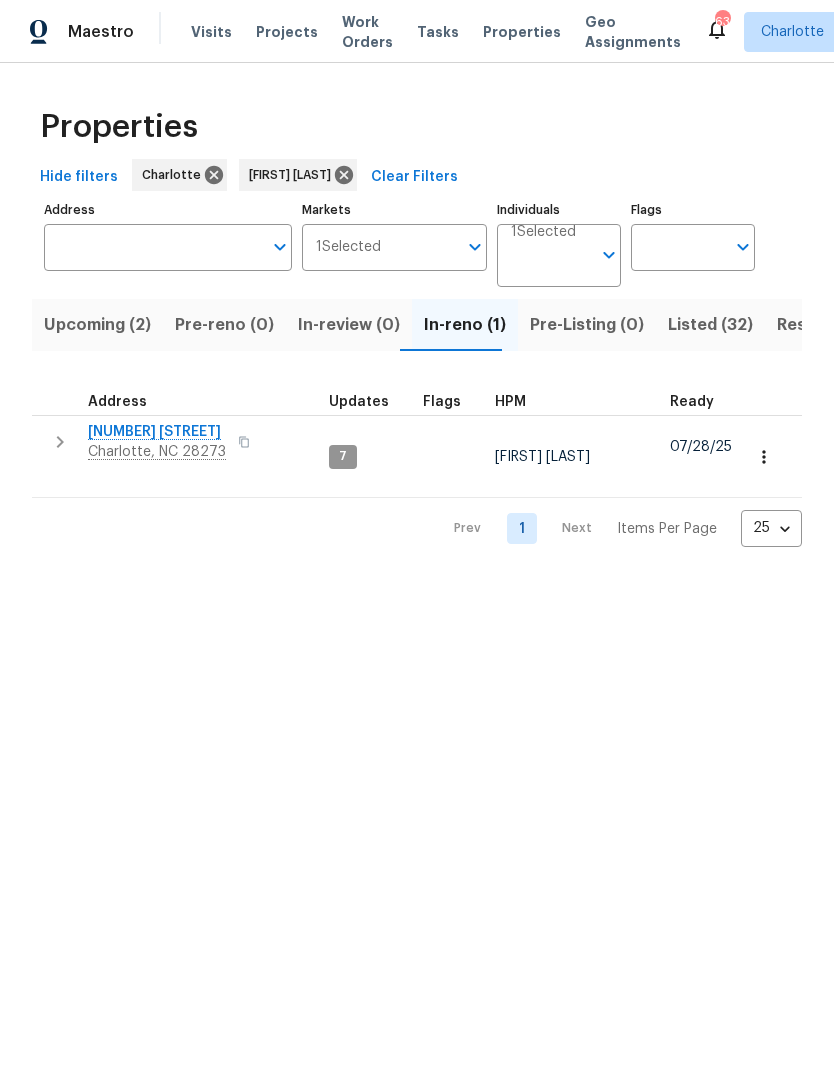 scroll, scrollTop: 0, scrollLeft: 0, axis: both 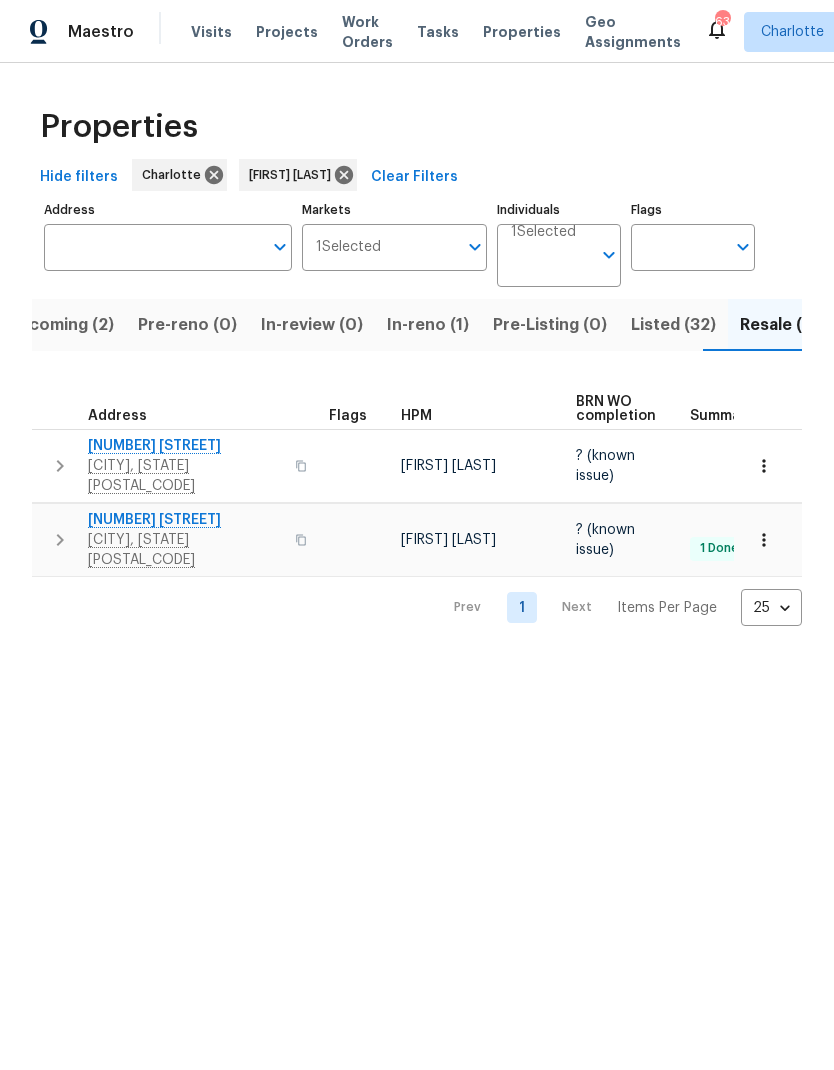 click on "In-reno (1)" at bounding box center [428, 325] 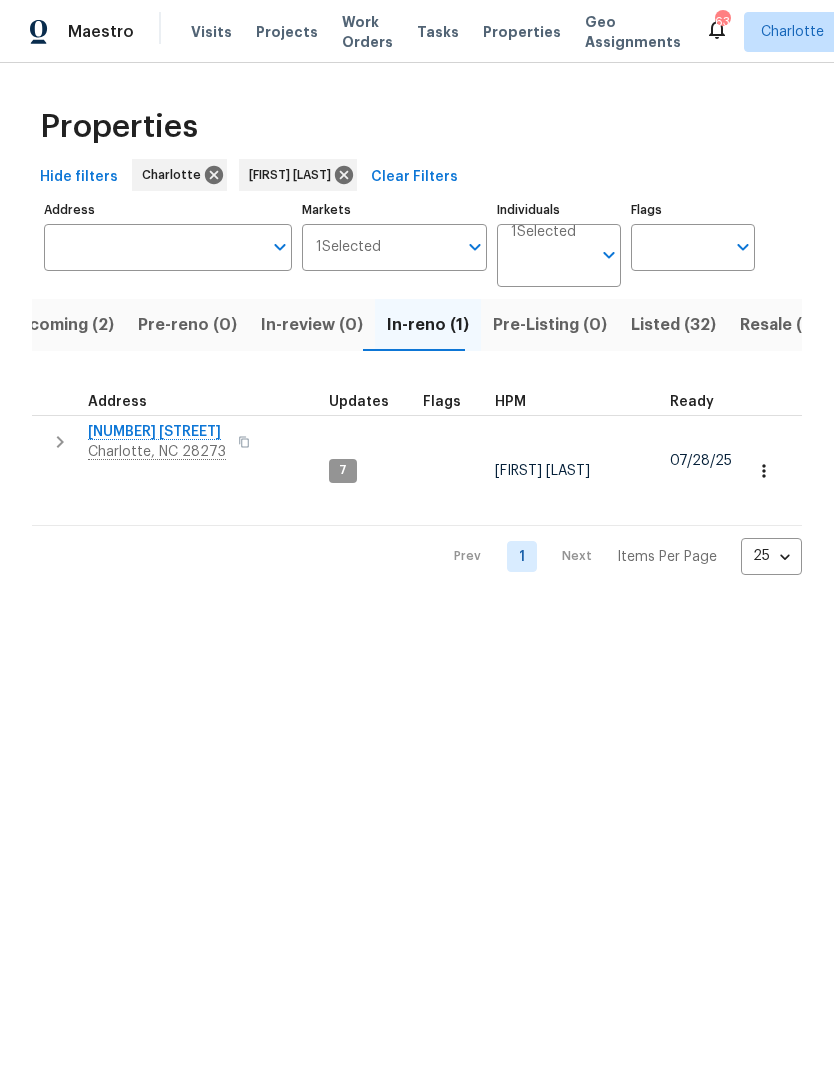 click on "Upcoming (2)" at bounding box center (60, 325) 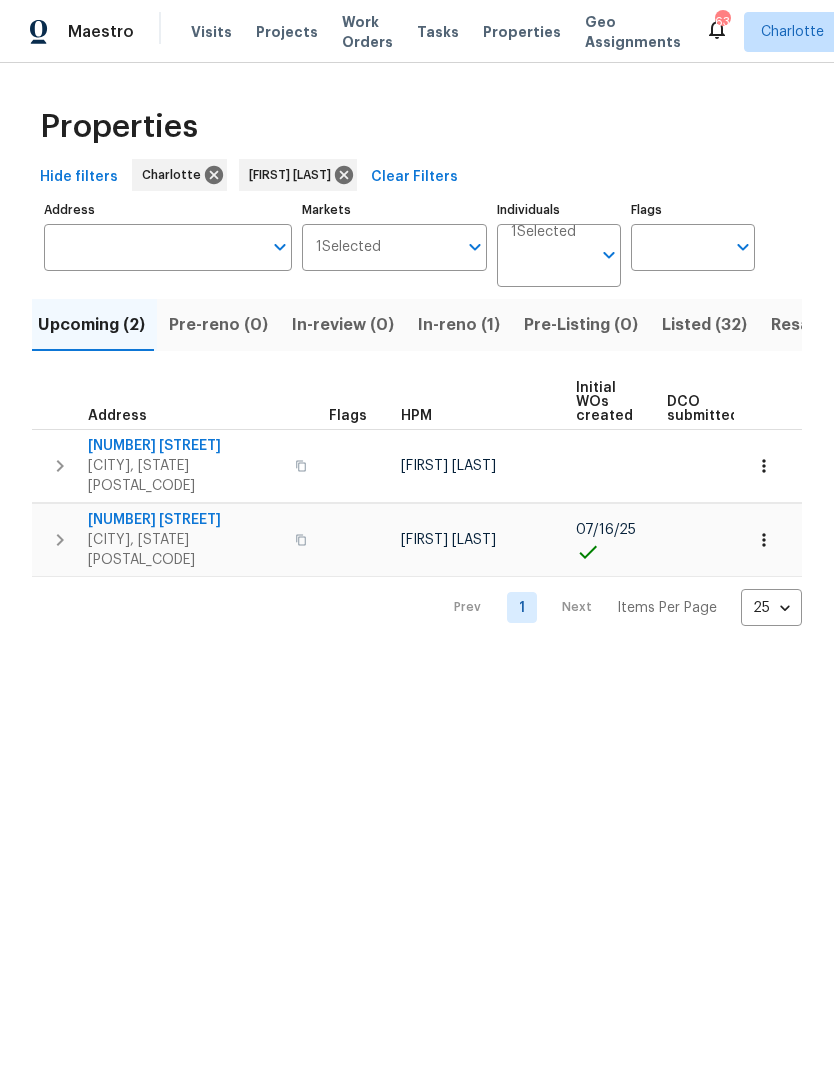 scroll, scrollTop: 0, scrollLeft: 0, axis: both 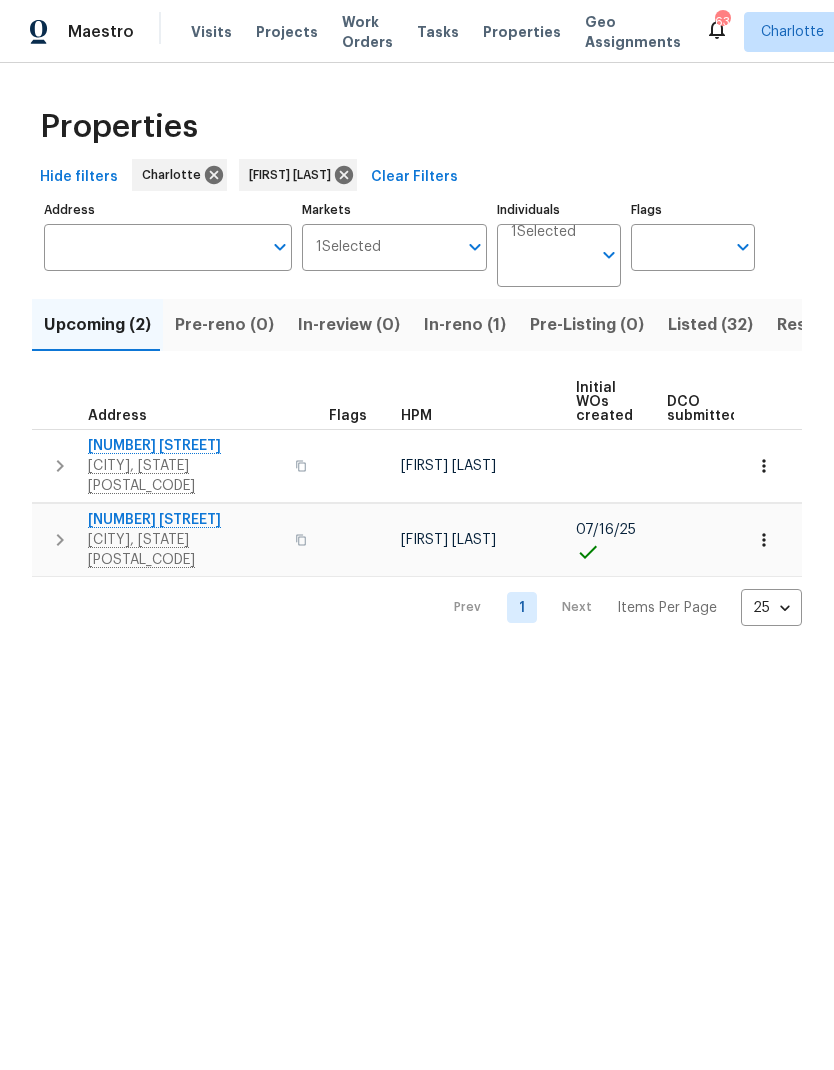 click on "In-reno (1)" at bounding box center (465, 325) 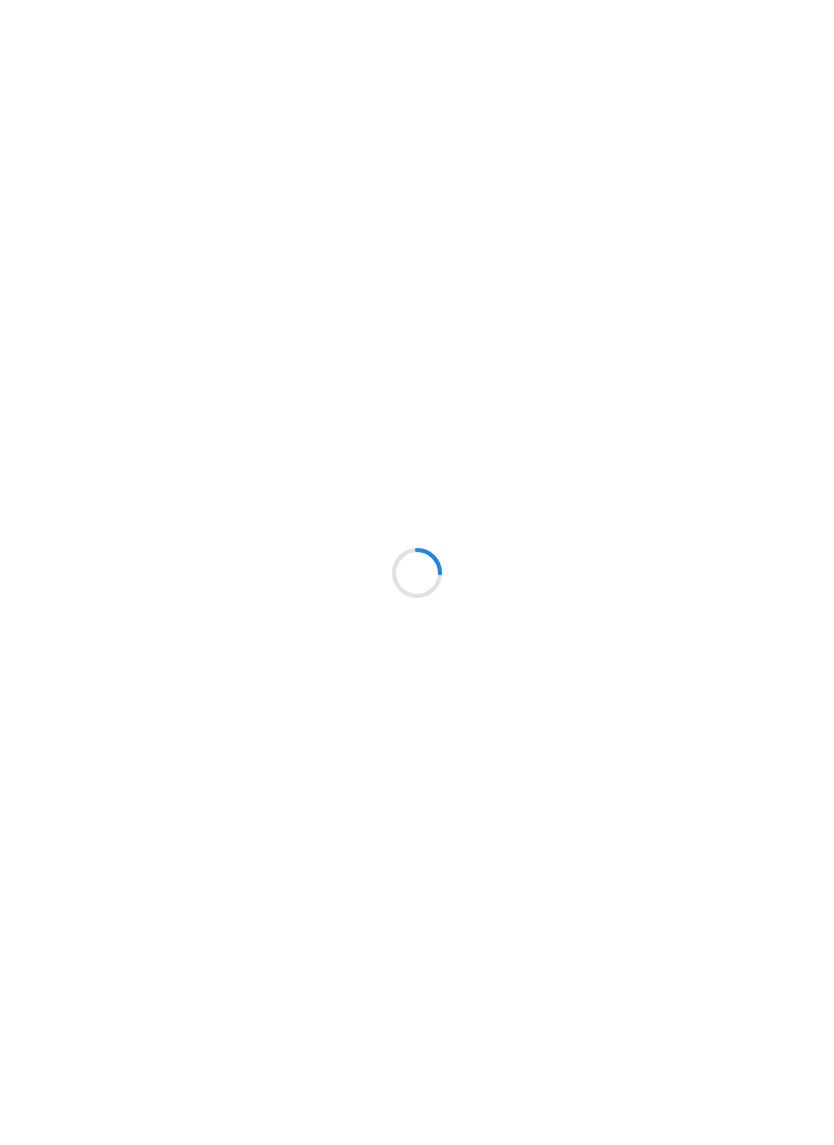 scroll, scrollTop: 0, scrollLeft: 0, axis: both 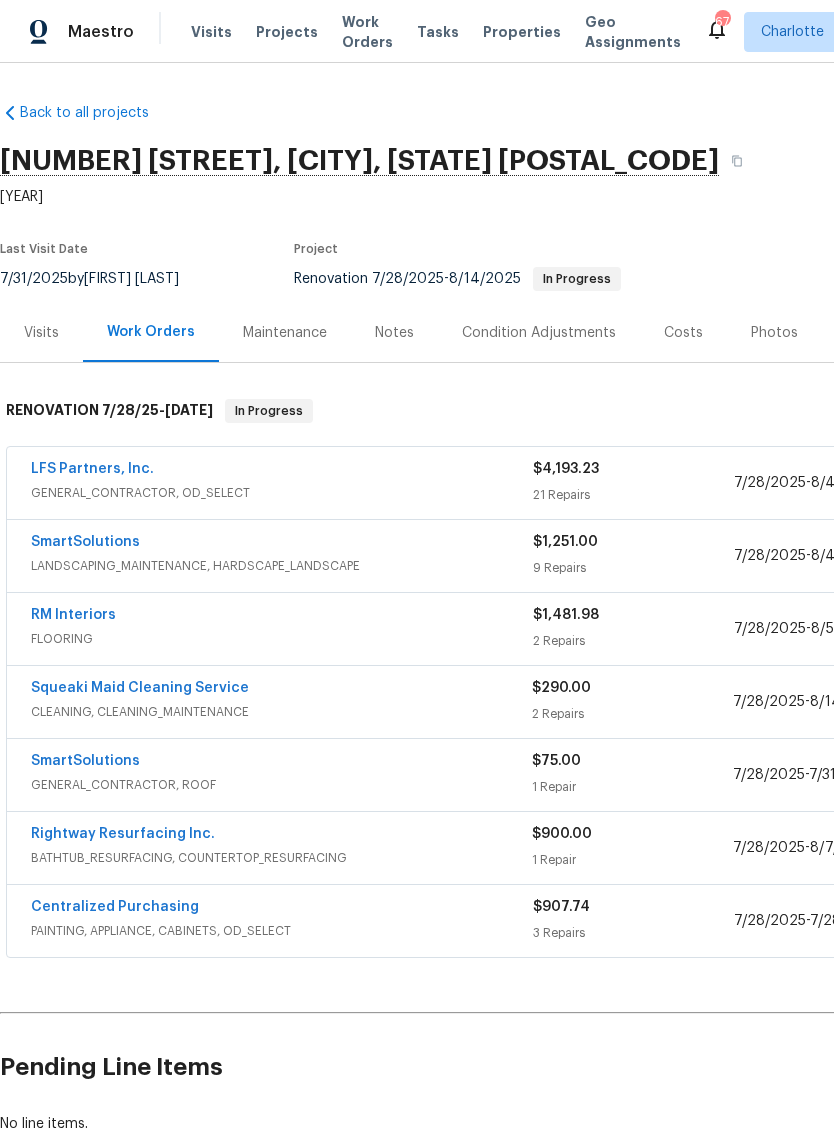 click on "SmartSolutions" at bounding box center [85, 761] 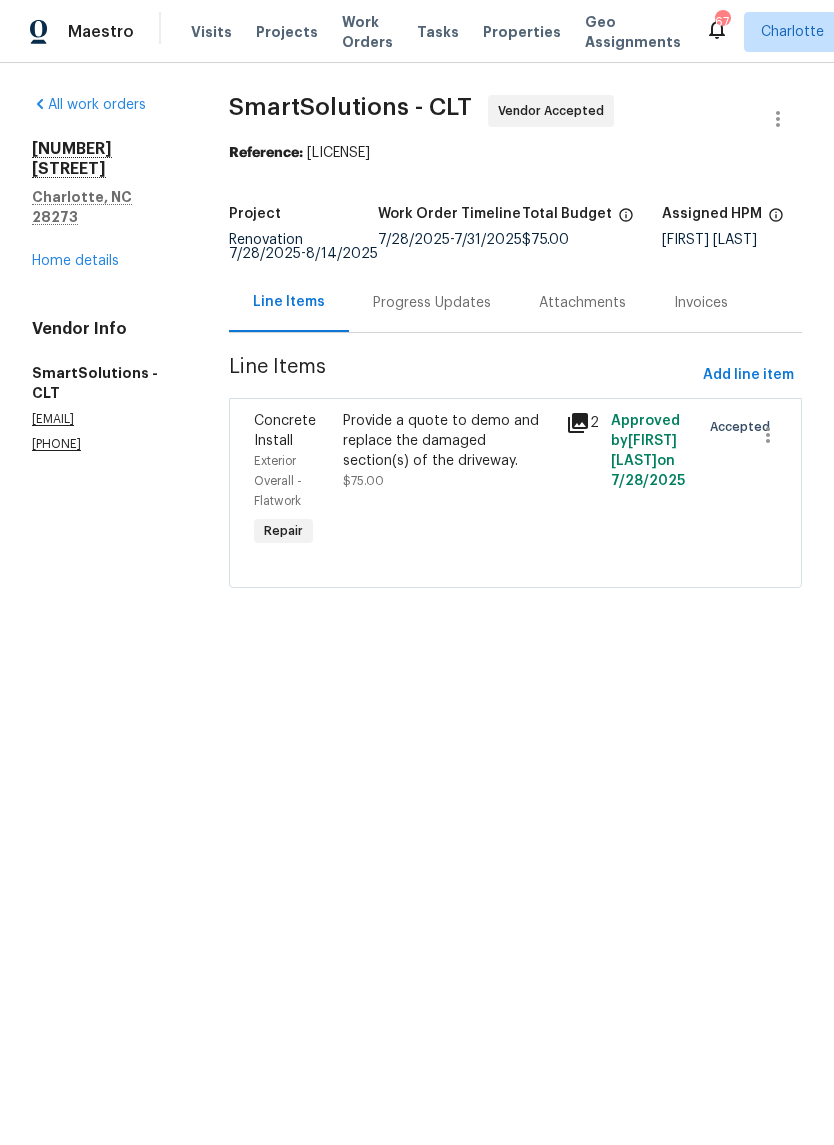 click on "Provide a quote to demo and replace the damaged section(s) of the driveway." at bounding box center (448, 441) 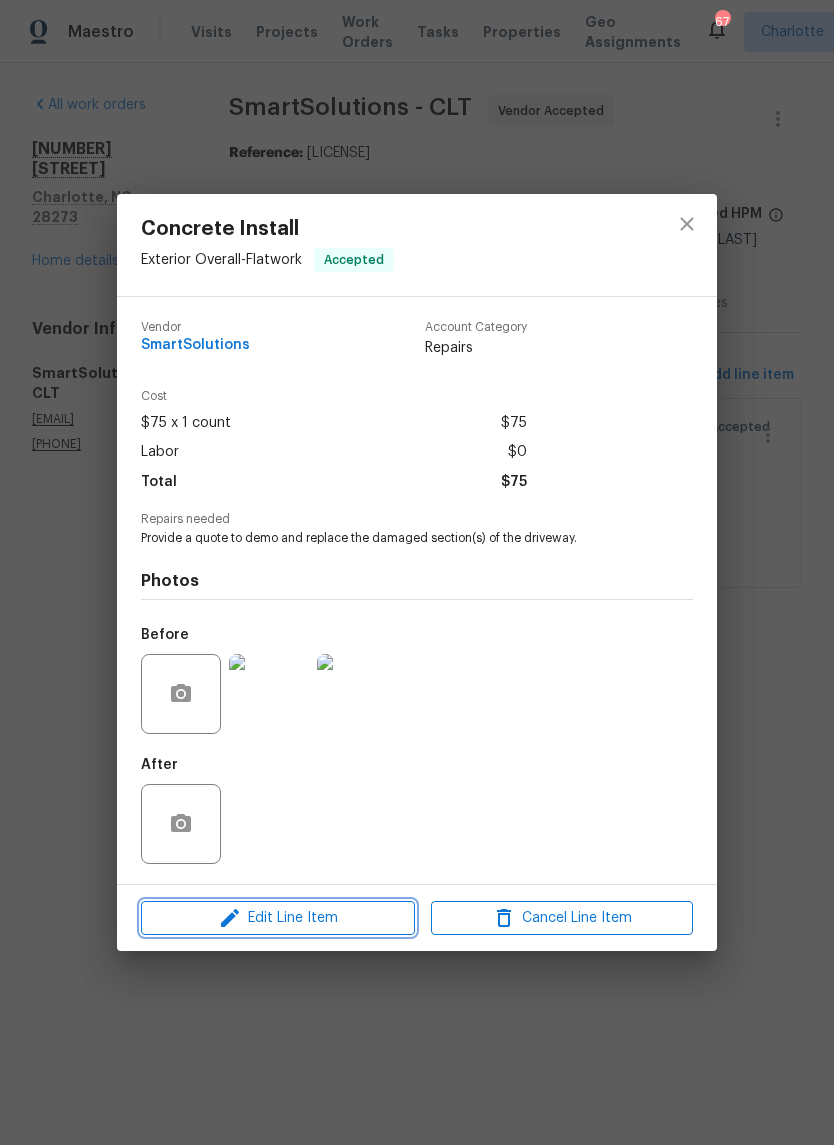 click on "Edit Line Item" at bounding box center [278, 918] 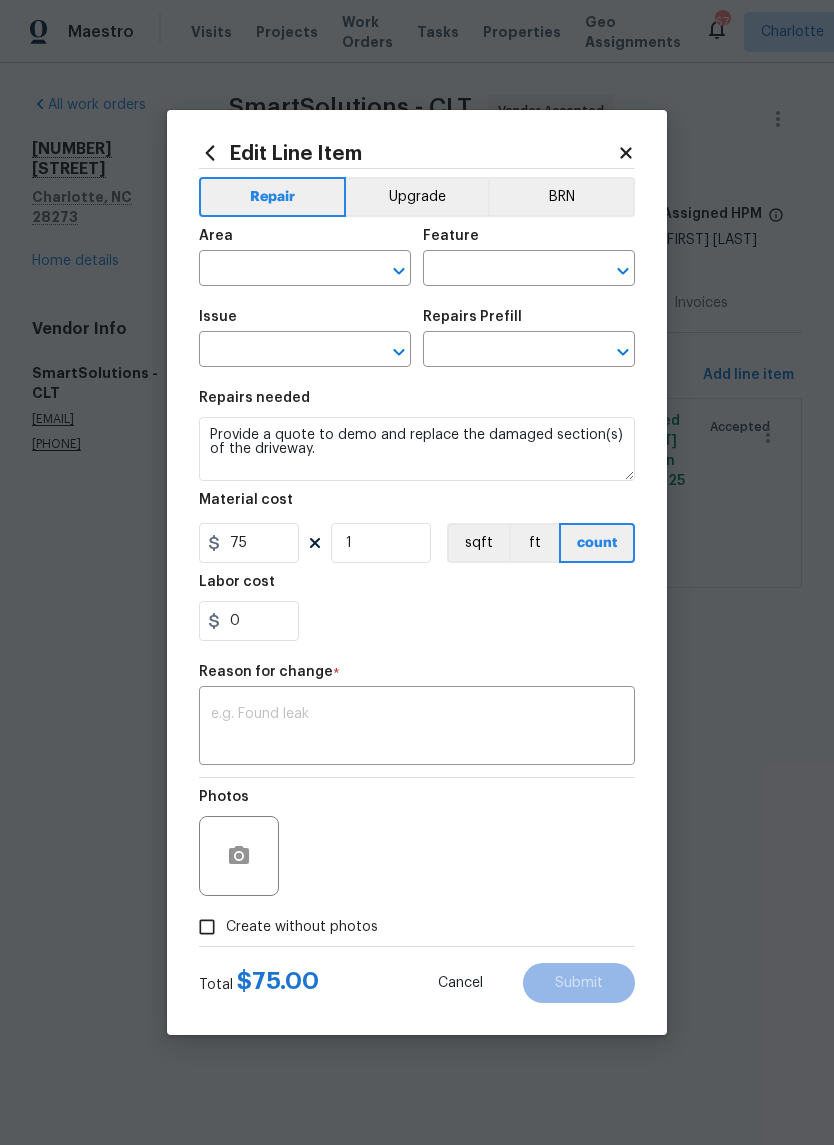 type on "Exterior Overall" 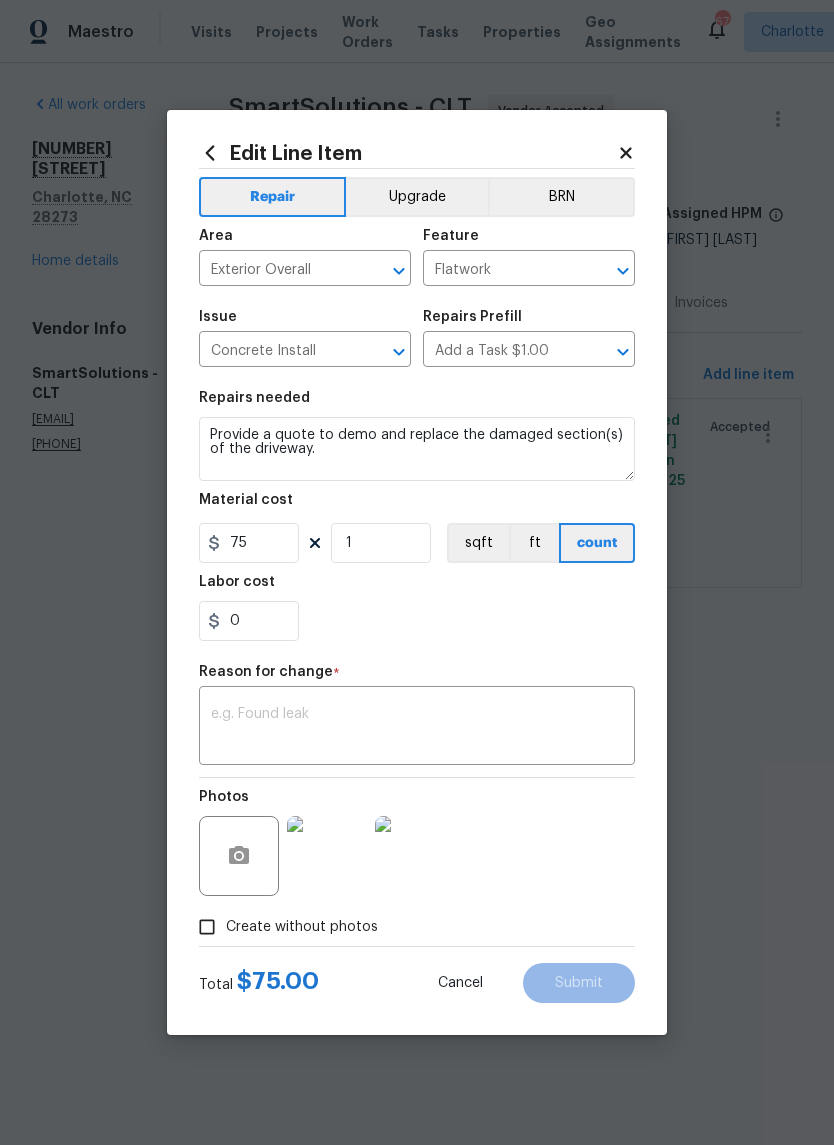 click 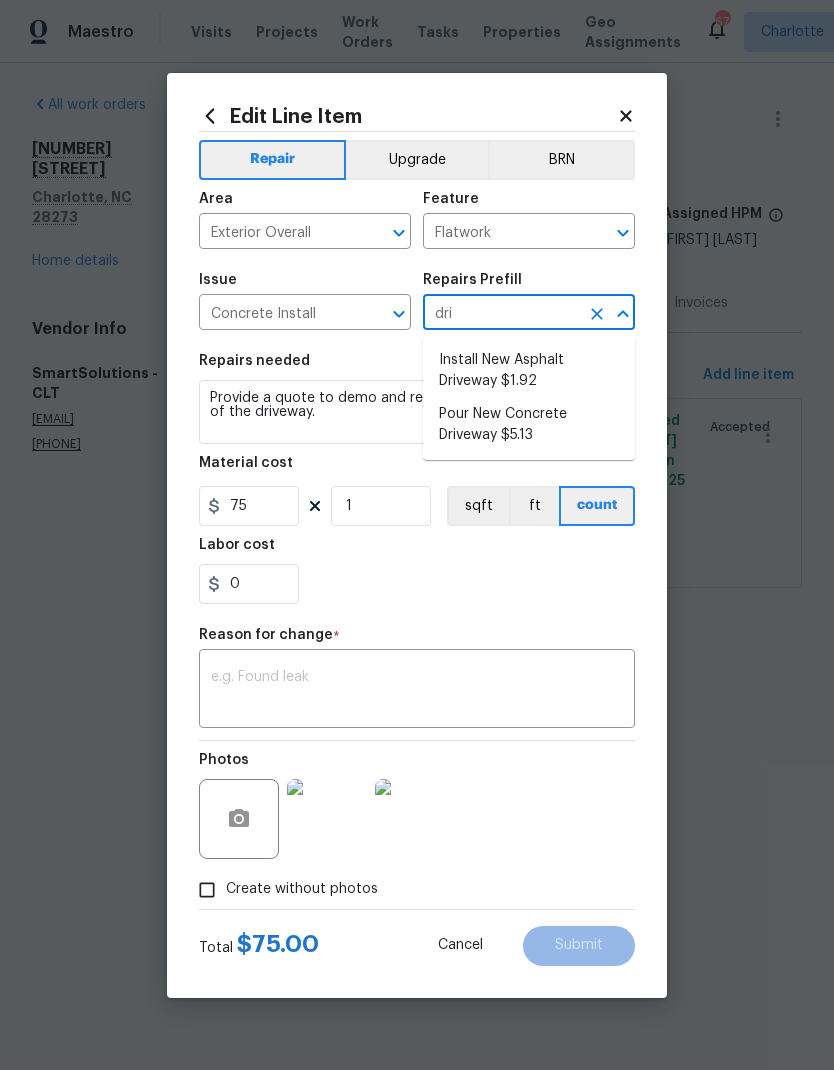 click on "Pour New Concrete Driveway $5.13" at bounding box center [529, 425] 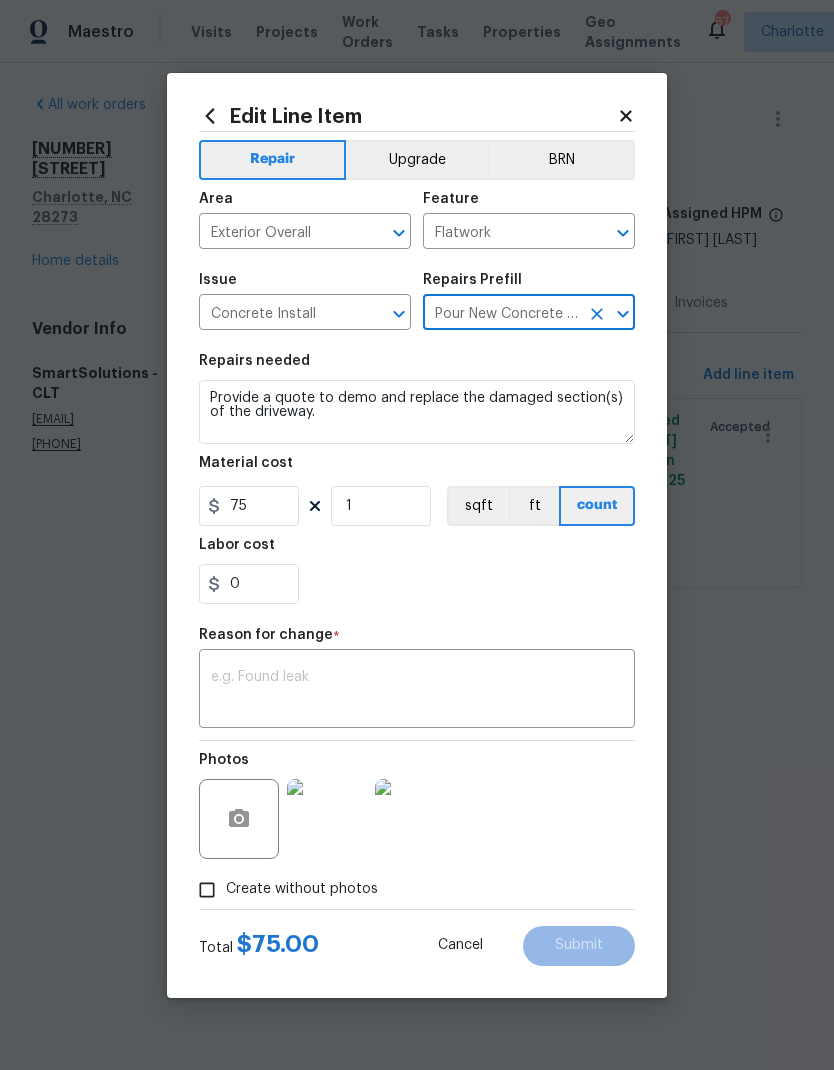 type on "Add a Task $1.00" 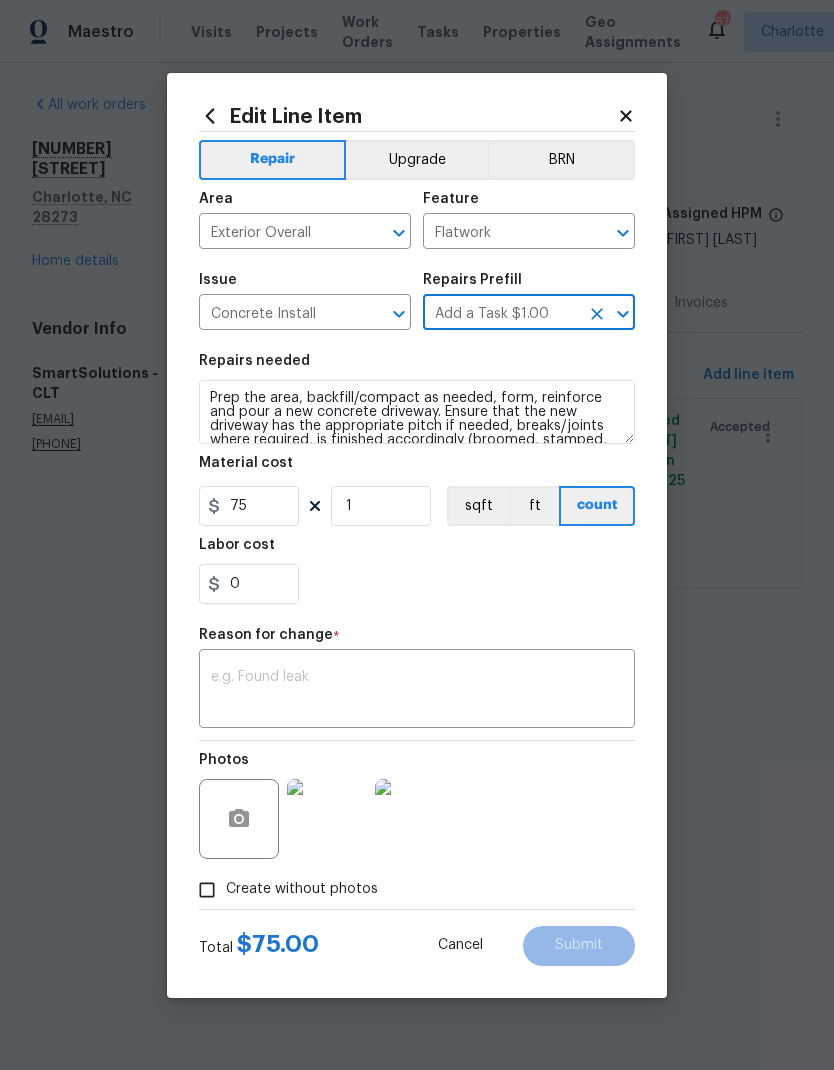 type on "Pour New Concrete Driveway $5.13" 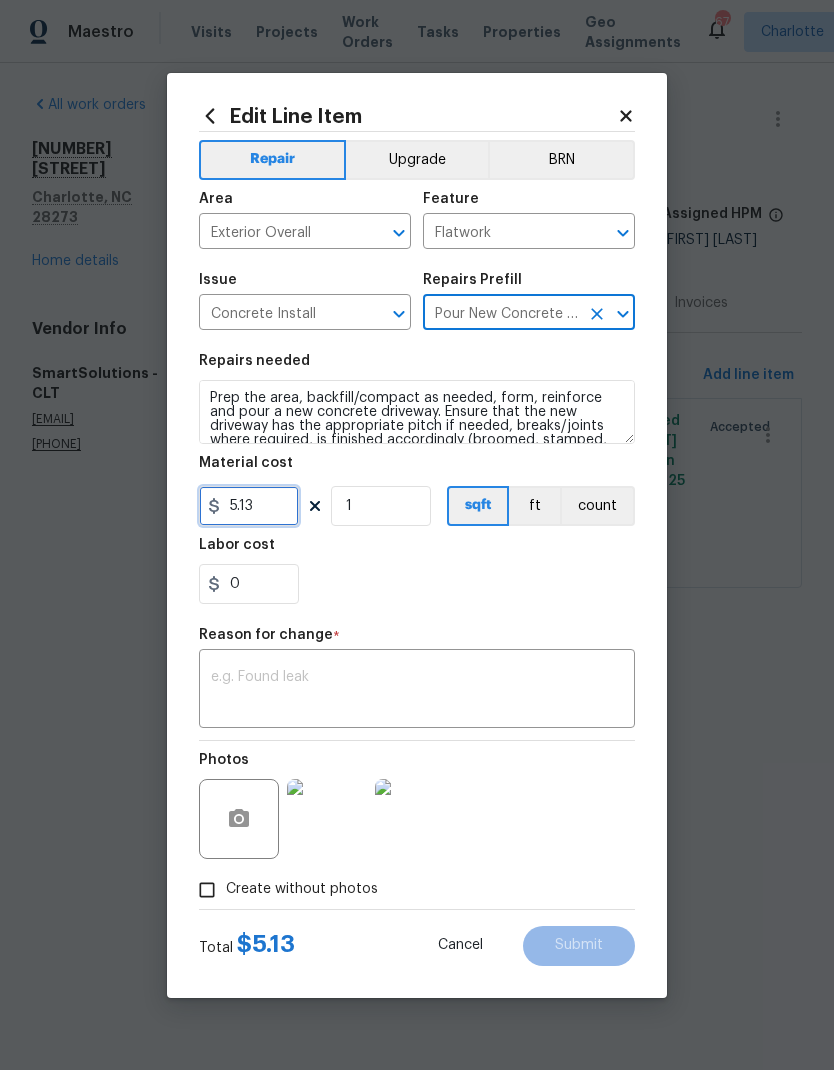 click on "5.13" at bounding box center [249, 506] 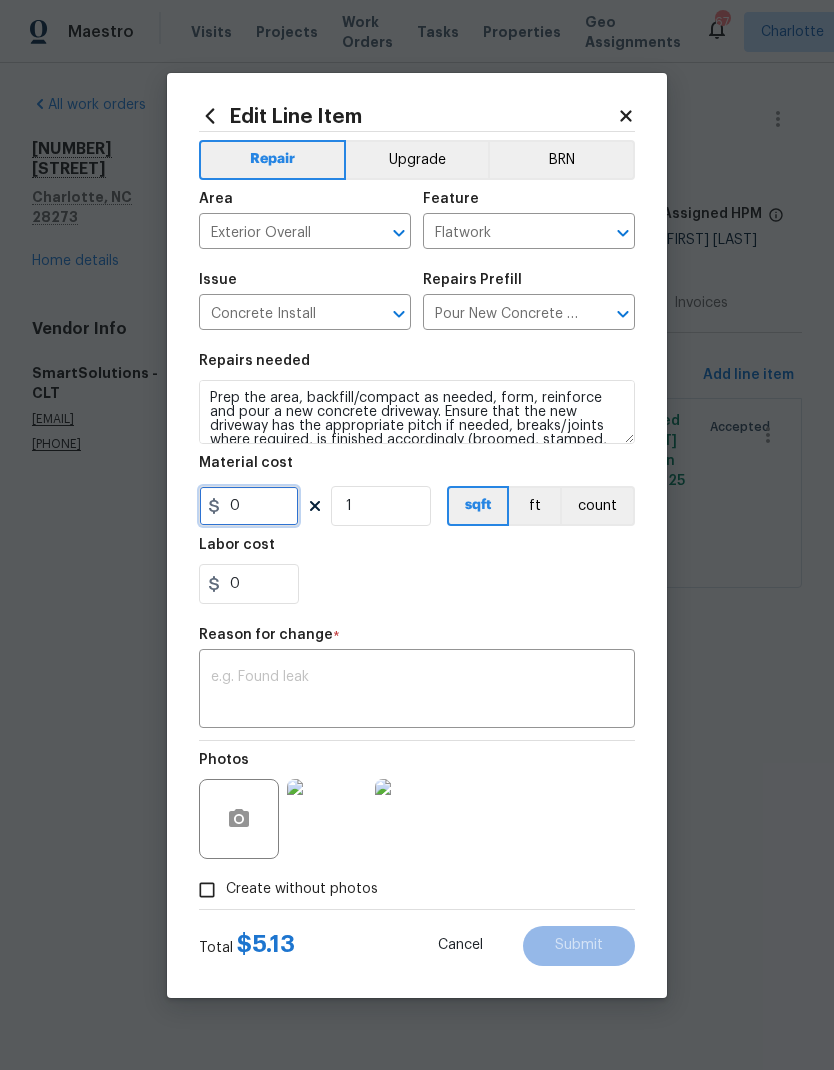 type on "9" 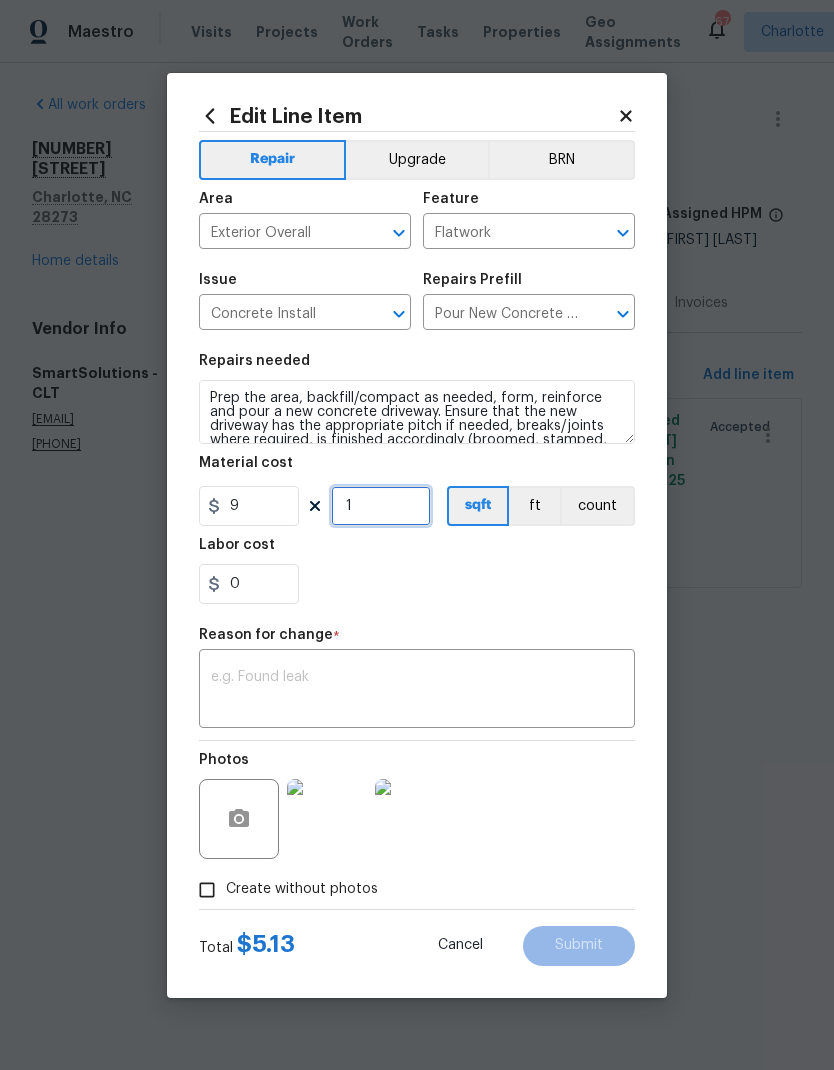 click on "1" at bounding box center [381, 506] 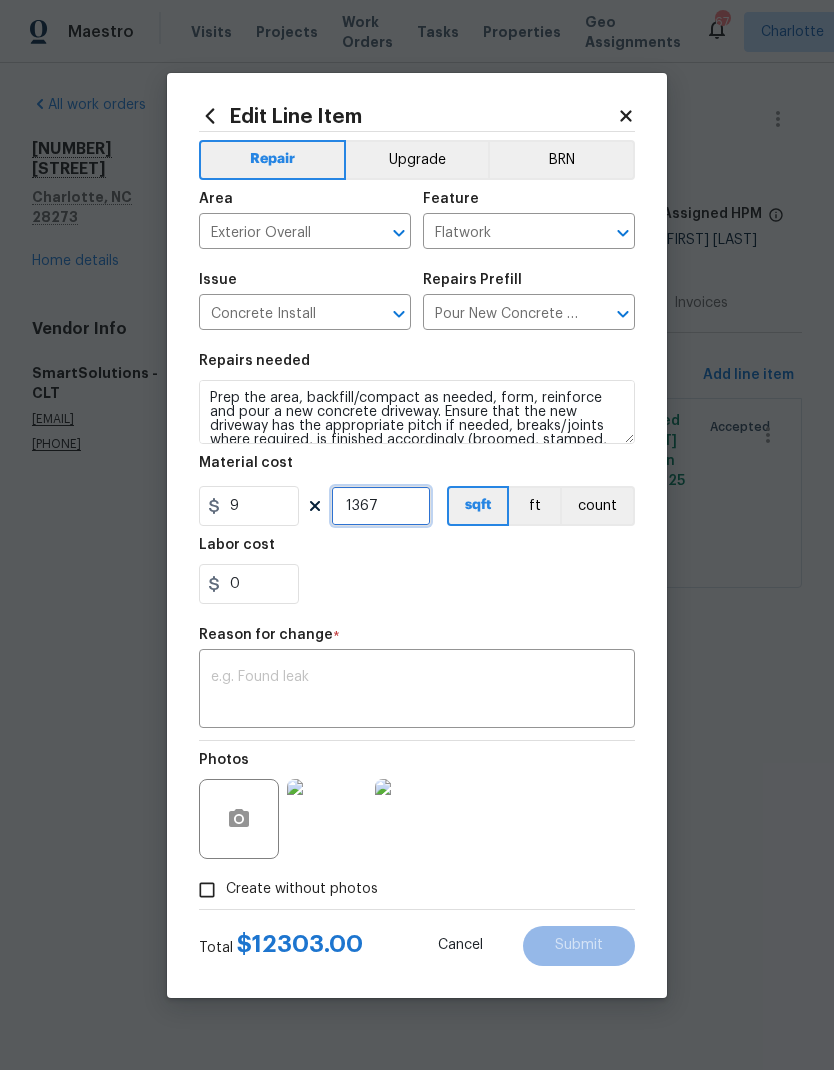 type on "1367" 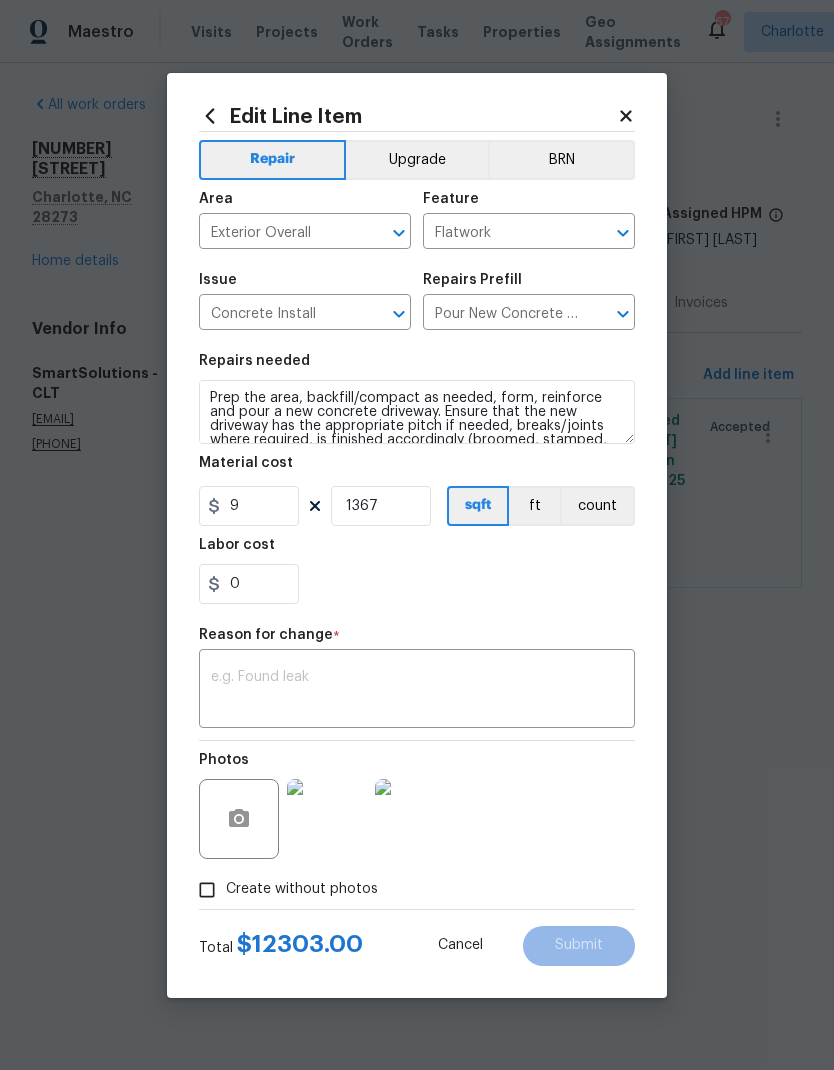 click at bounding box center (417, 691) 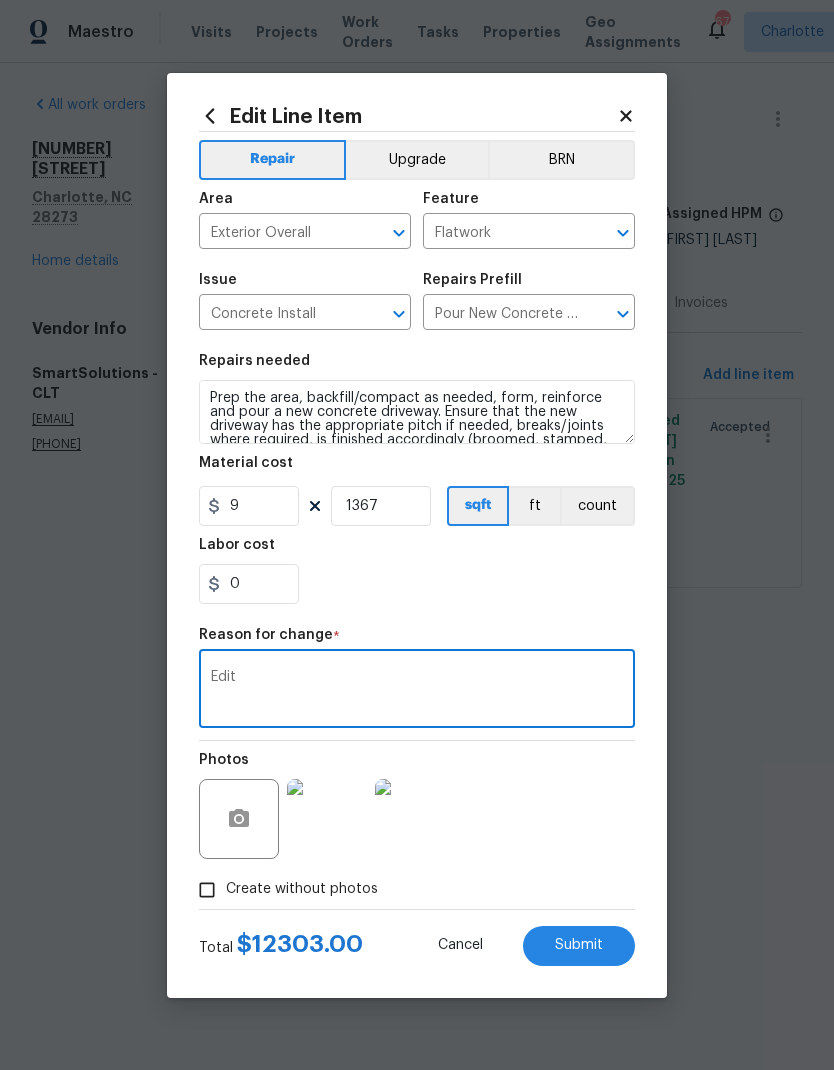 type on "Edit" 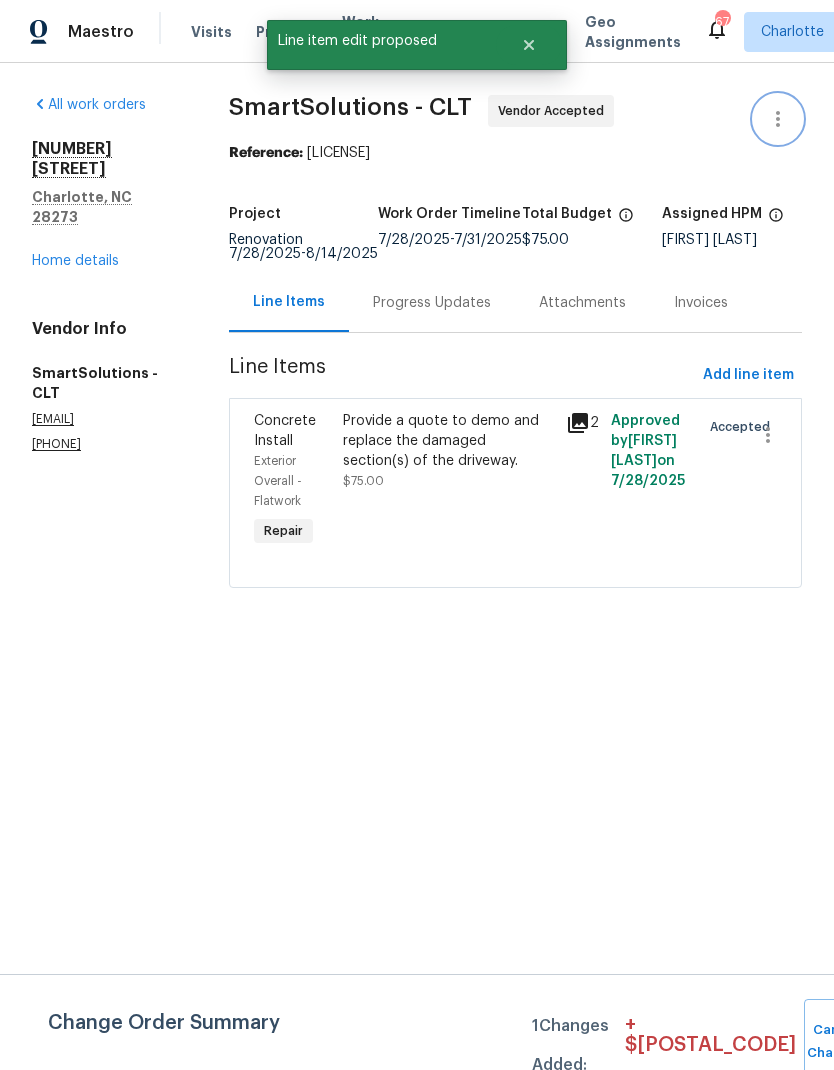click 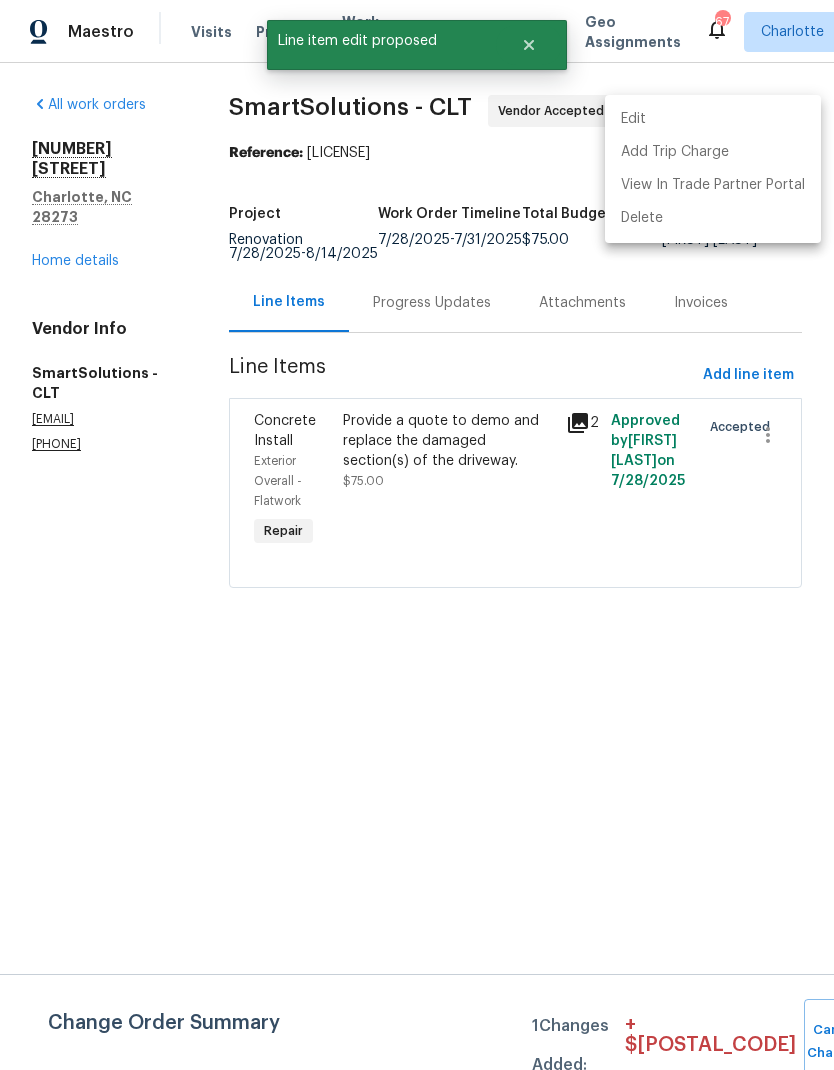 click on "Edit" at bounding box center (713, 119) 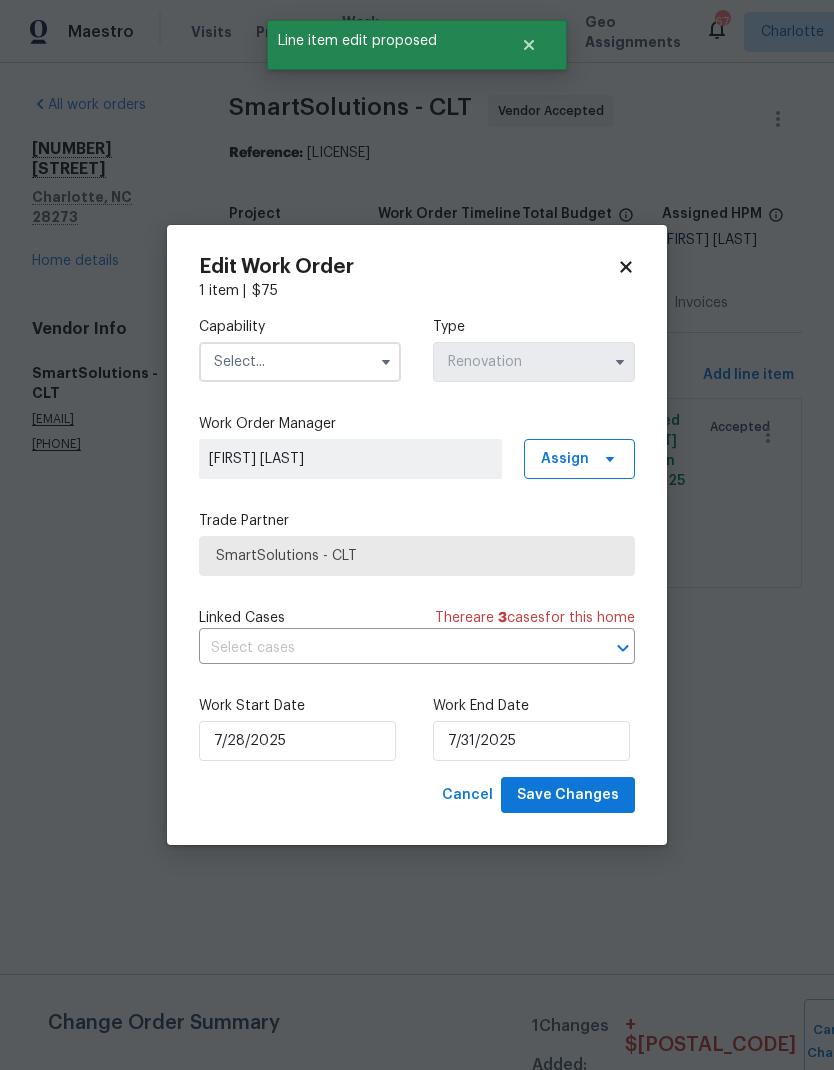 click at bounding box center [300, 362] 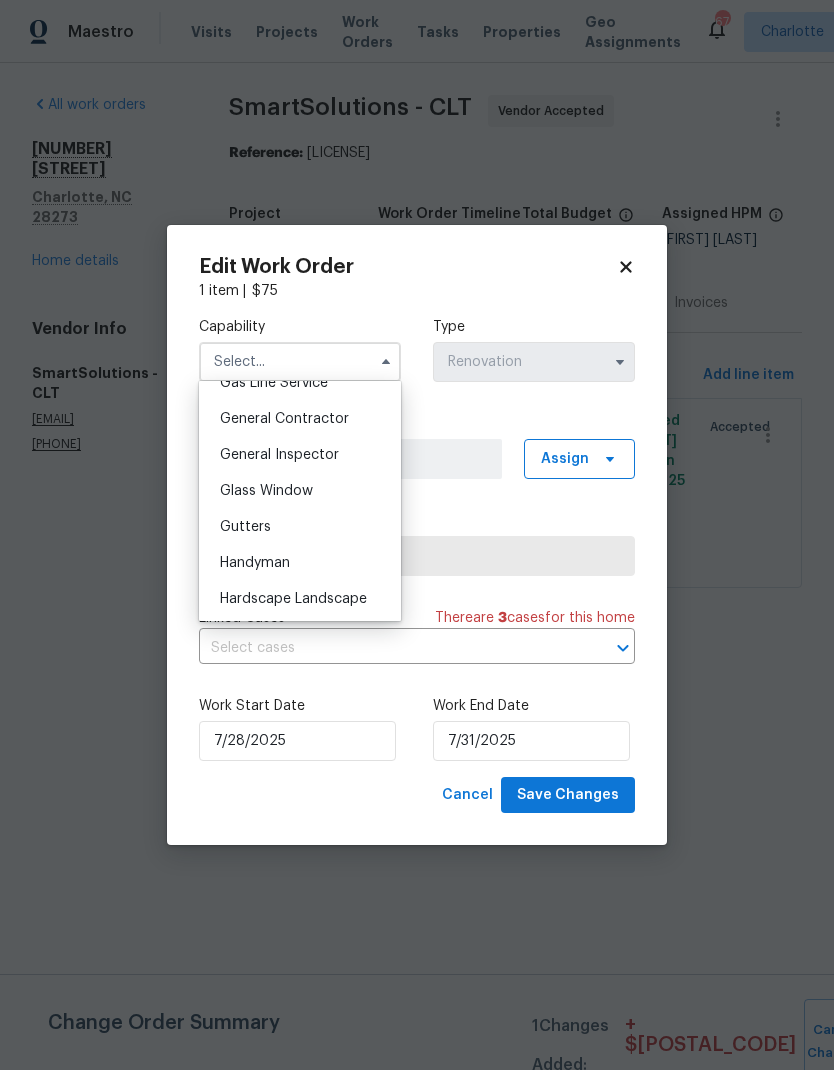 scroll, scrollTop: 939, scrollLeft: 0, axis: vertical 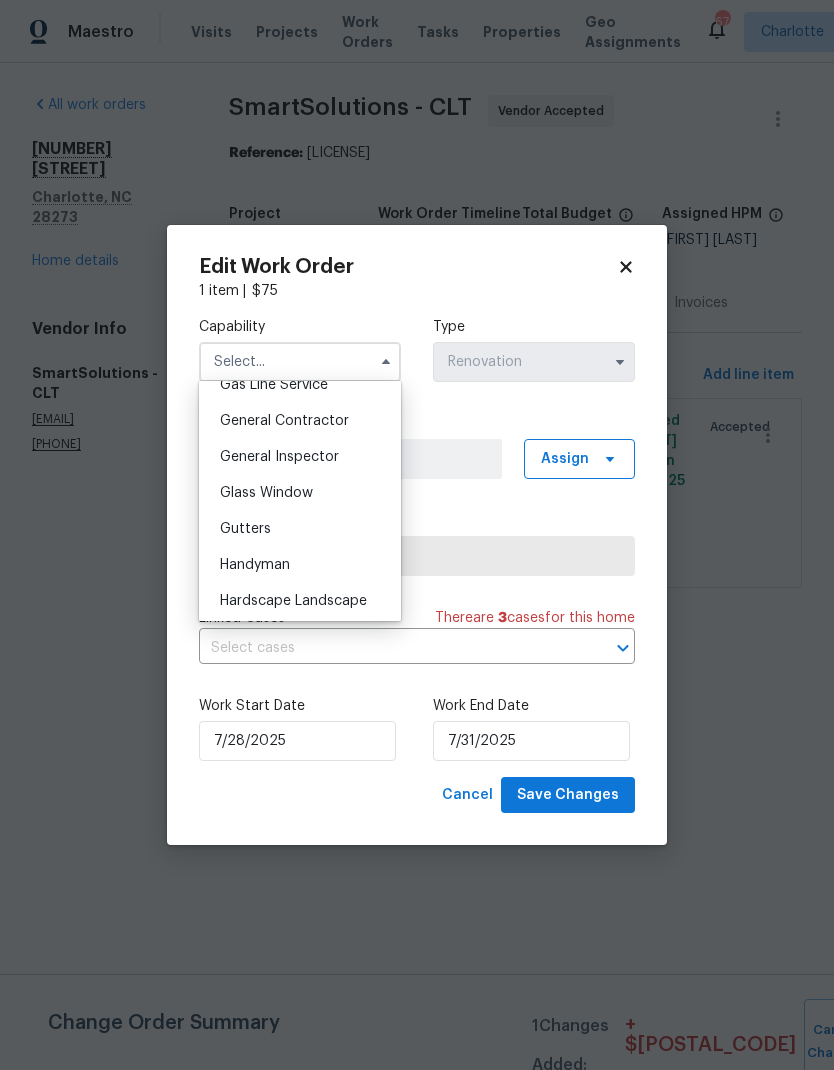 click on "General Contractor" at bounding box center (300, 421) 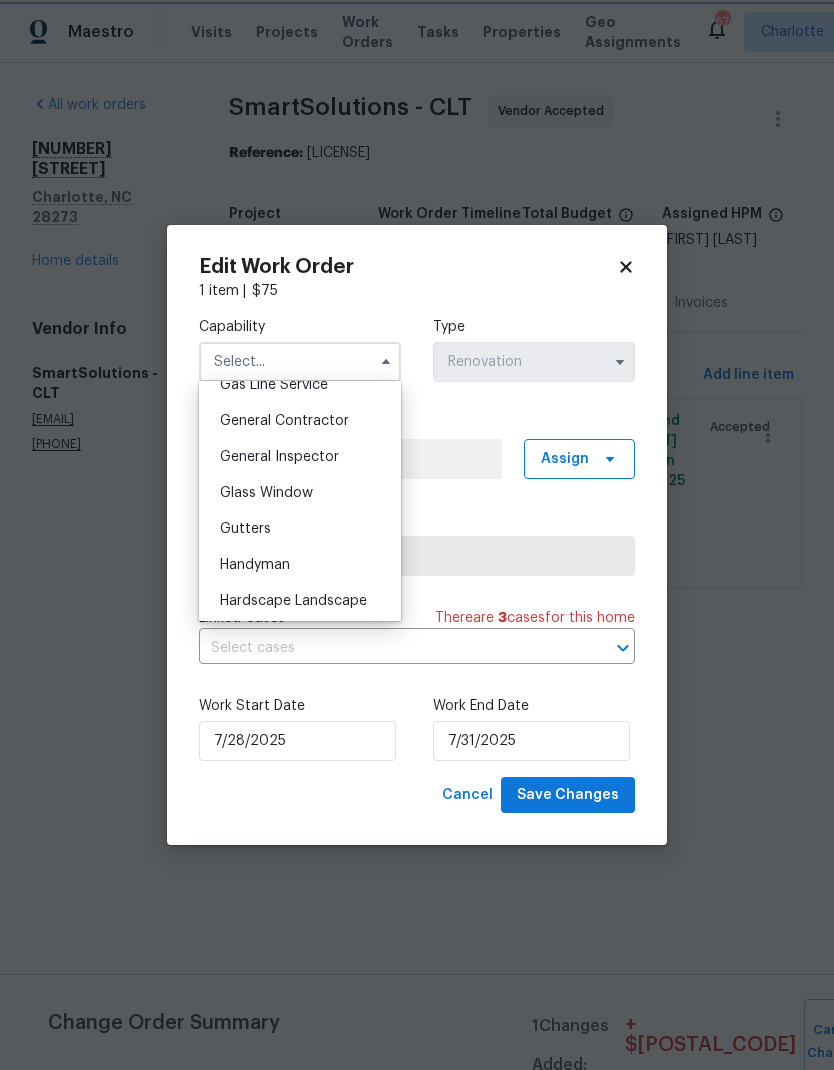 type on "General Contractor" 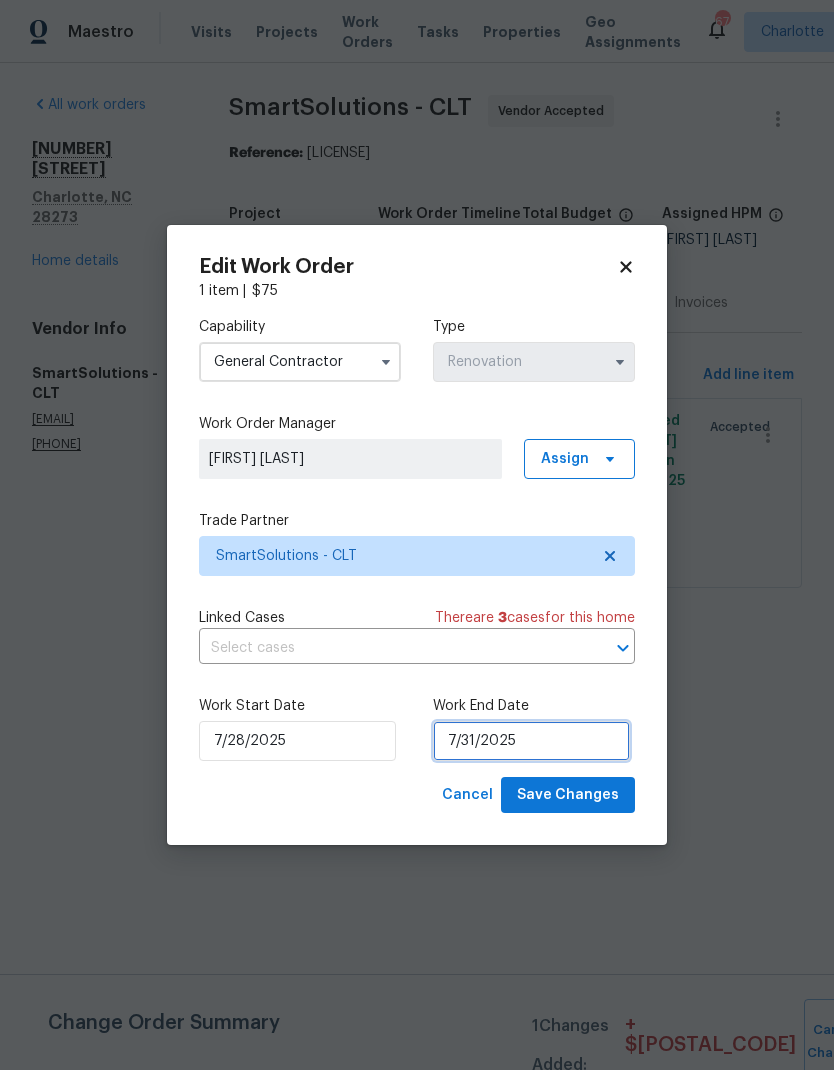 click on "7/31/2025" at bounding box center (531, 741) 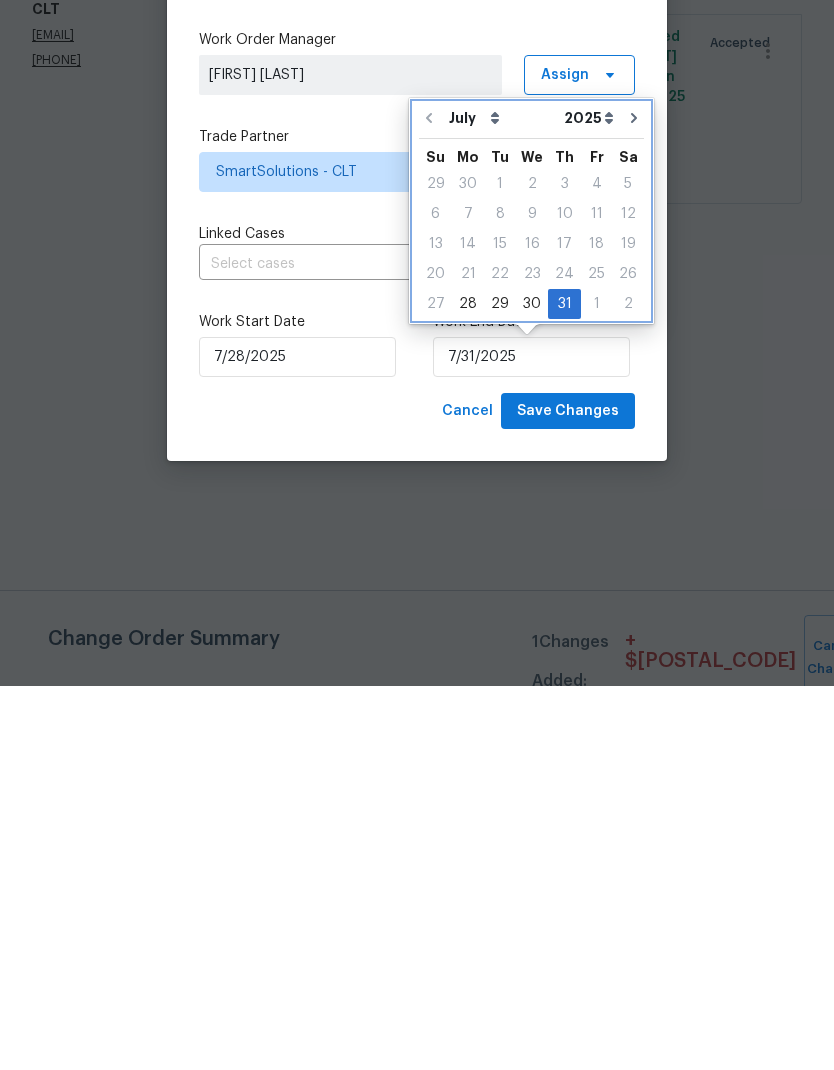 click at bounding box center [634, 502] 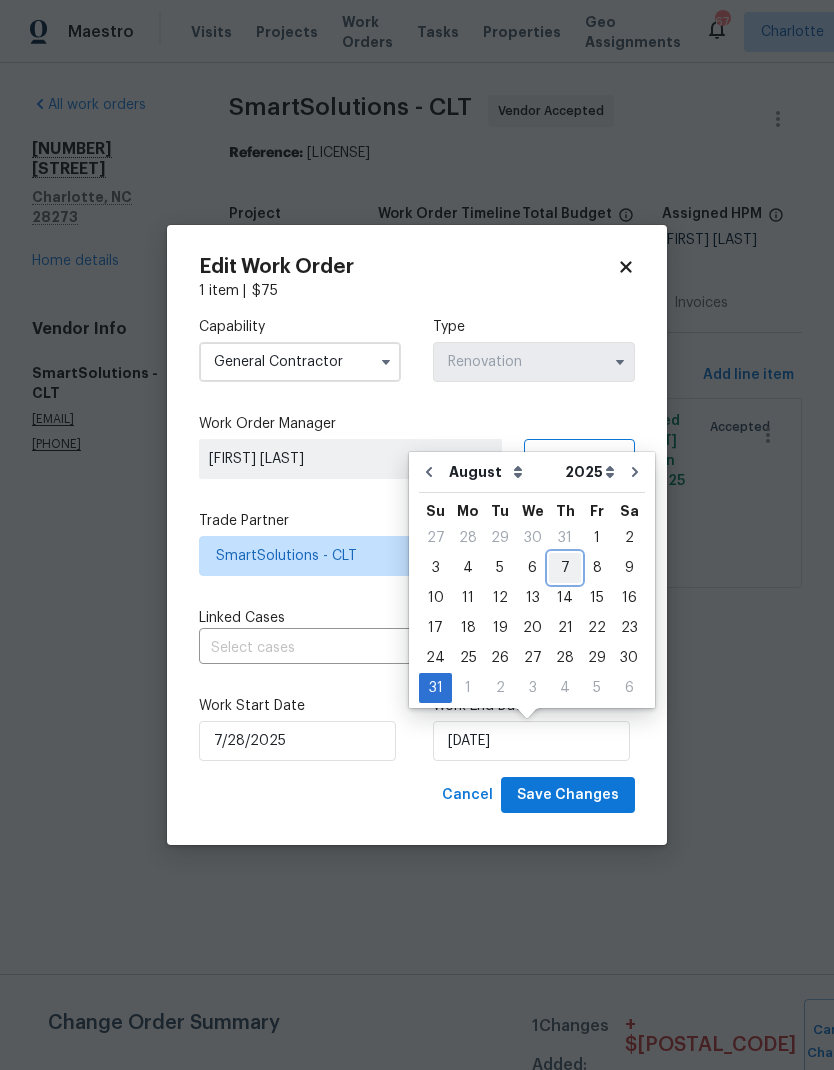 click on "7" at bounding box center [565, 568] 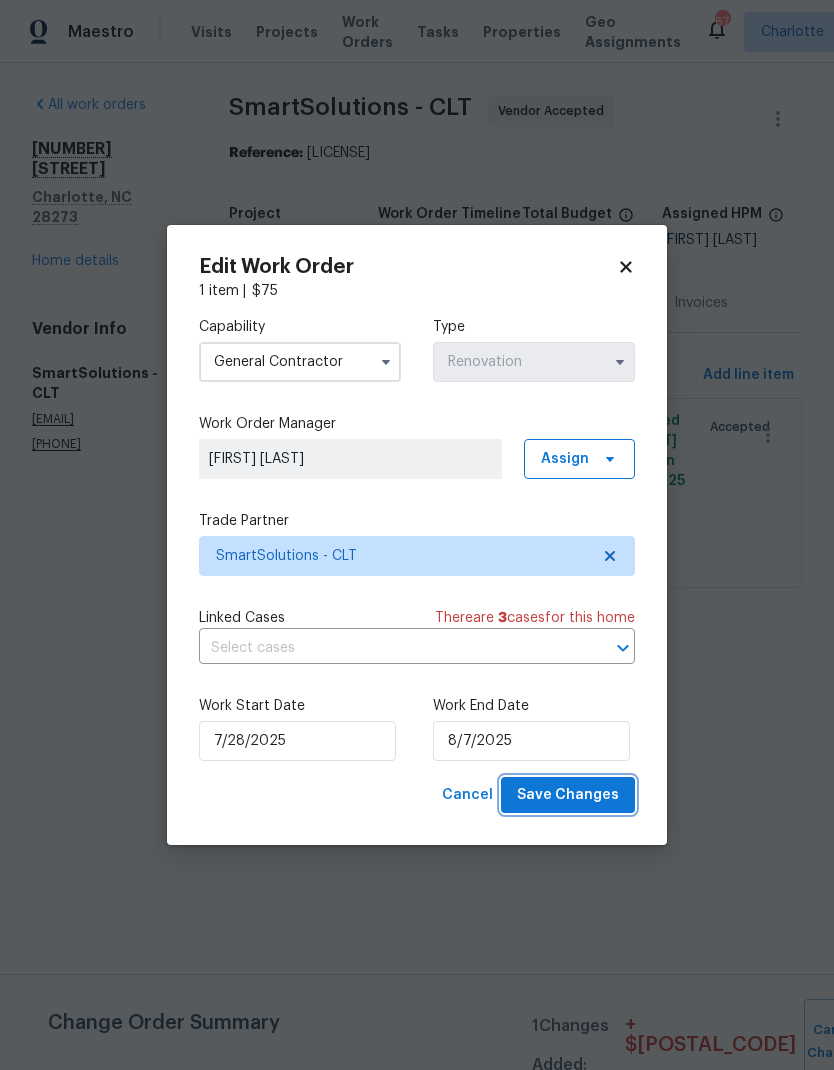 click on "Save Changes" at bounding box center [568, 795] 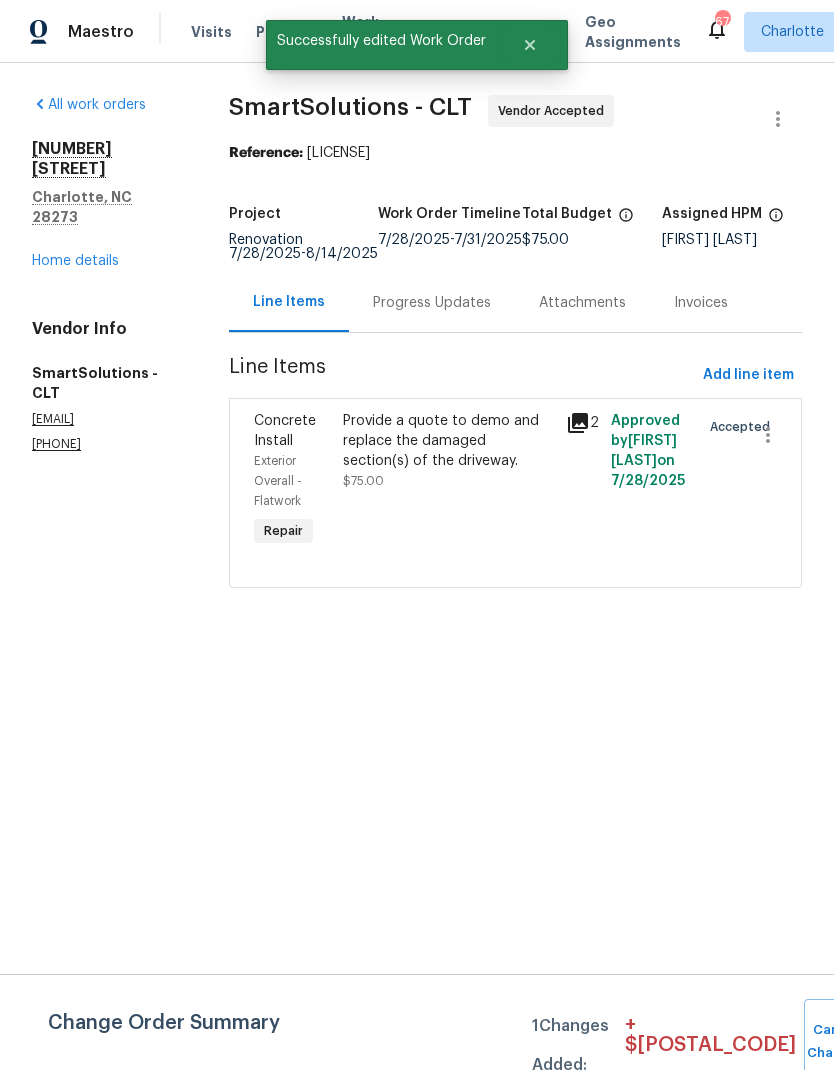 click on "Submit Changes" at bounding box center [908, 1042] 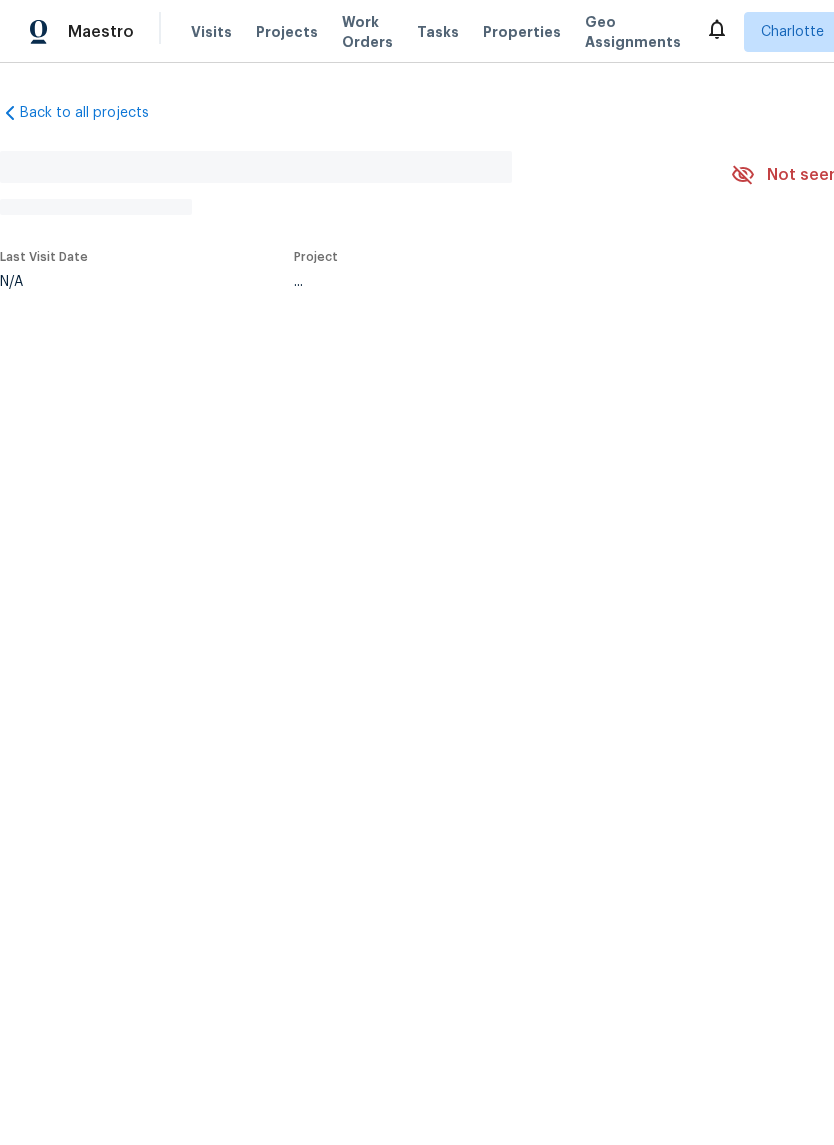 scroll, scrollTop: 0, scrollLeft: 0, axis: both 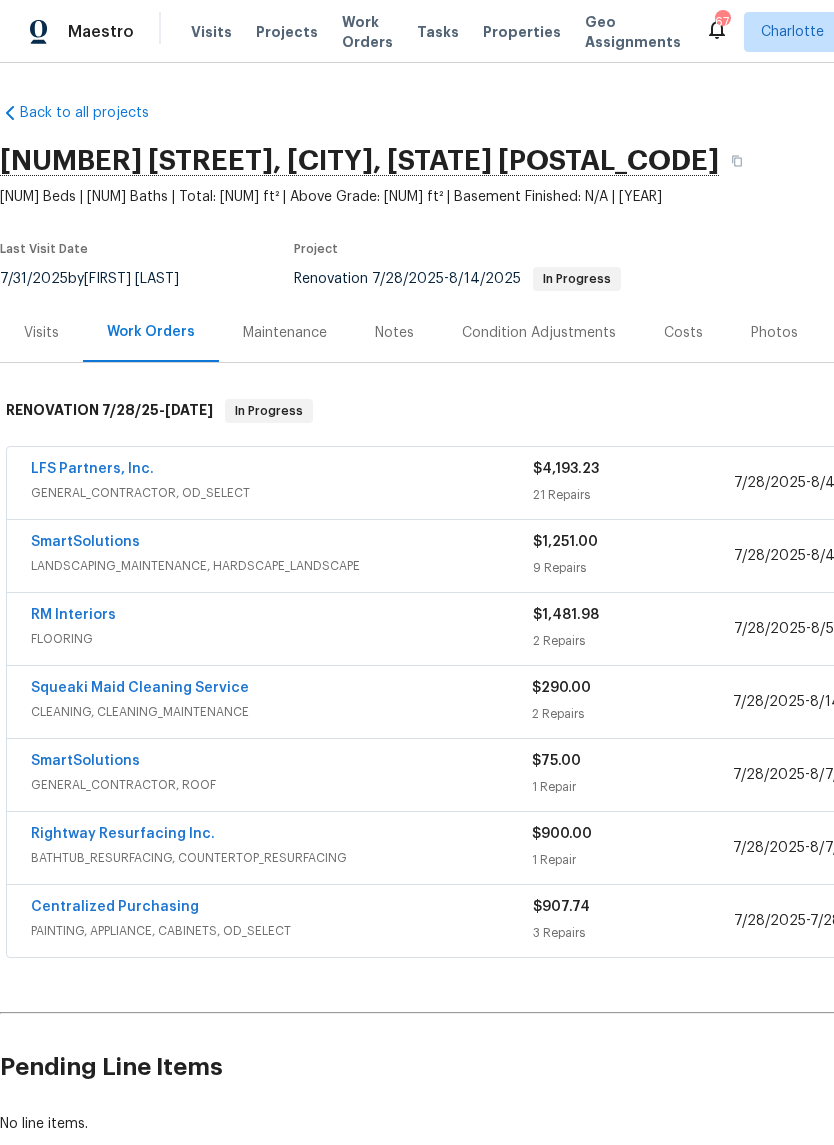 click on "Costs" at bounding box center (683, 333) 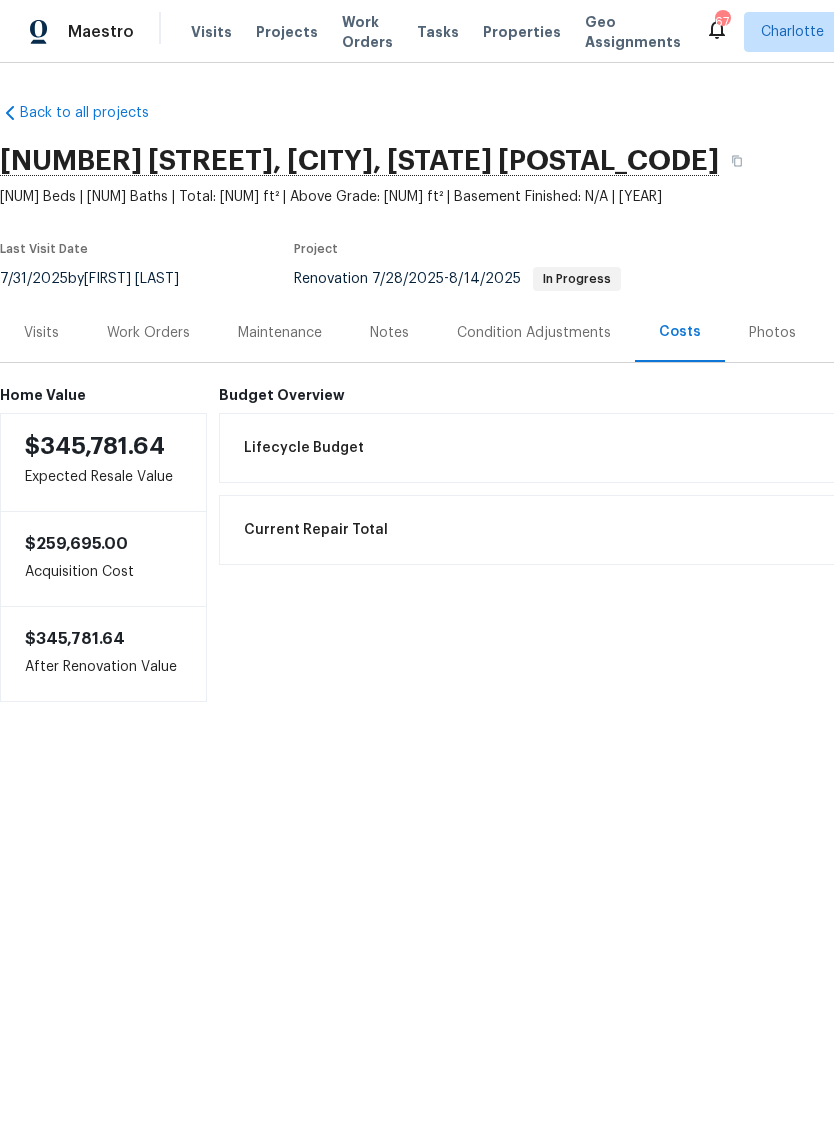 scroll, scrollTop: 0, scrollLeft: 0, axis: both 